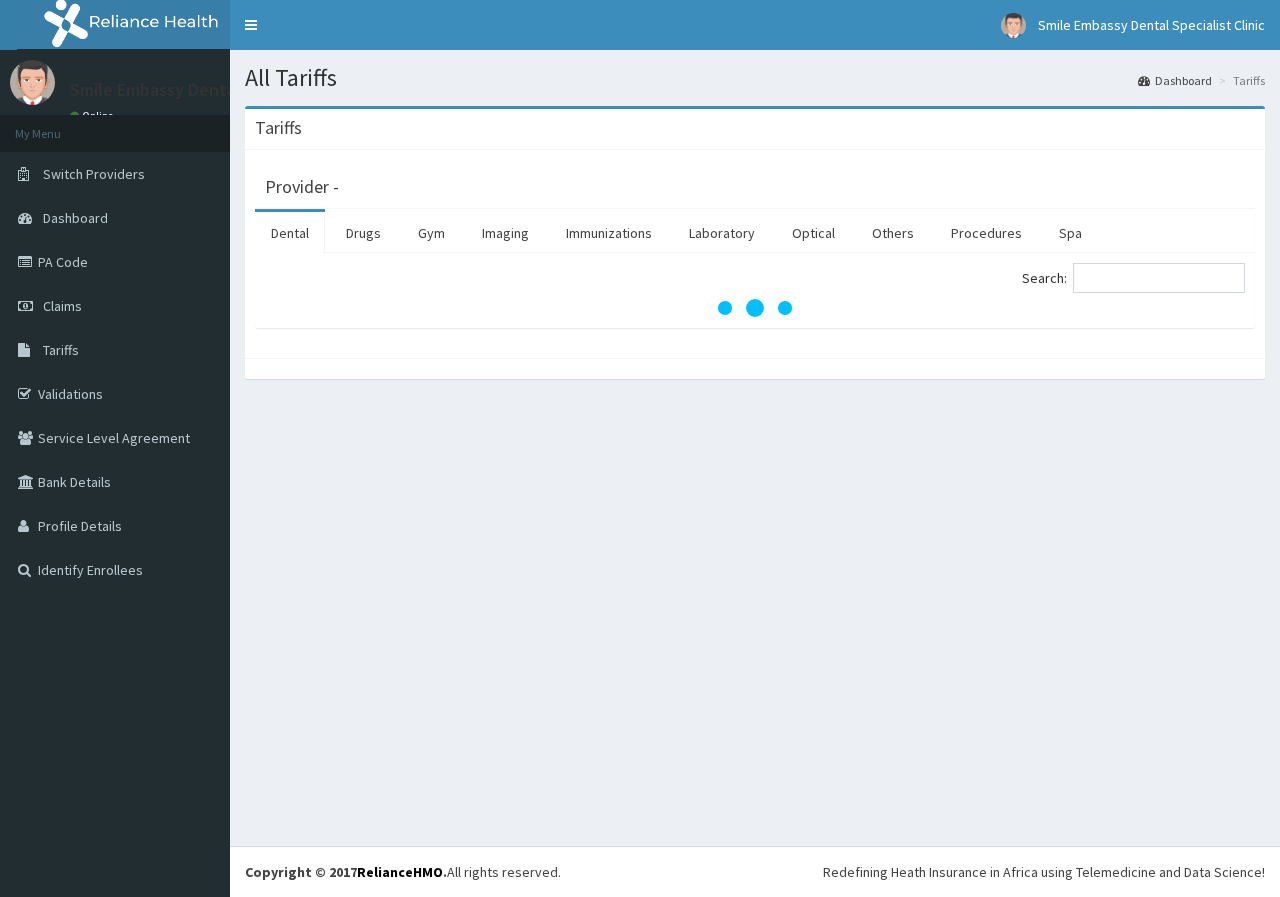 scroll, scrollTop: 0, scrollLeft: 0, axis: both 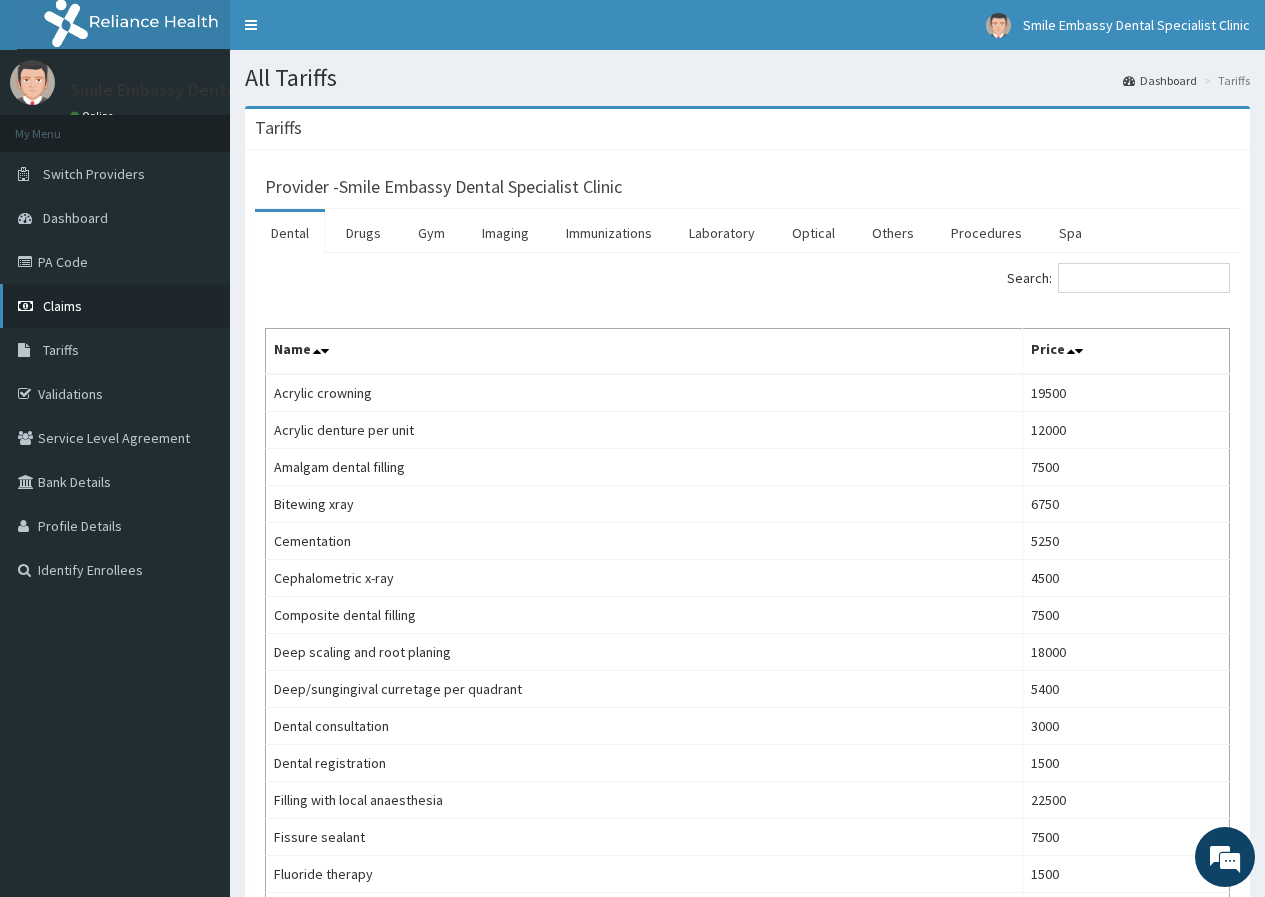 click on "Claims" at bounding box center [115, 306] 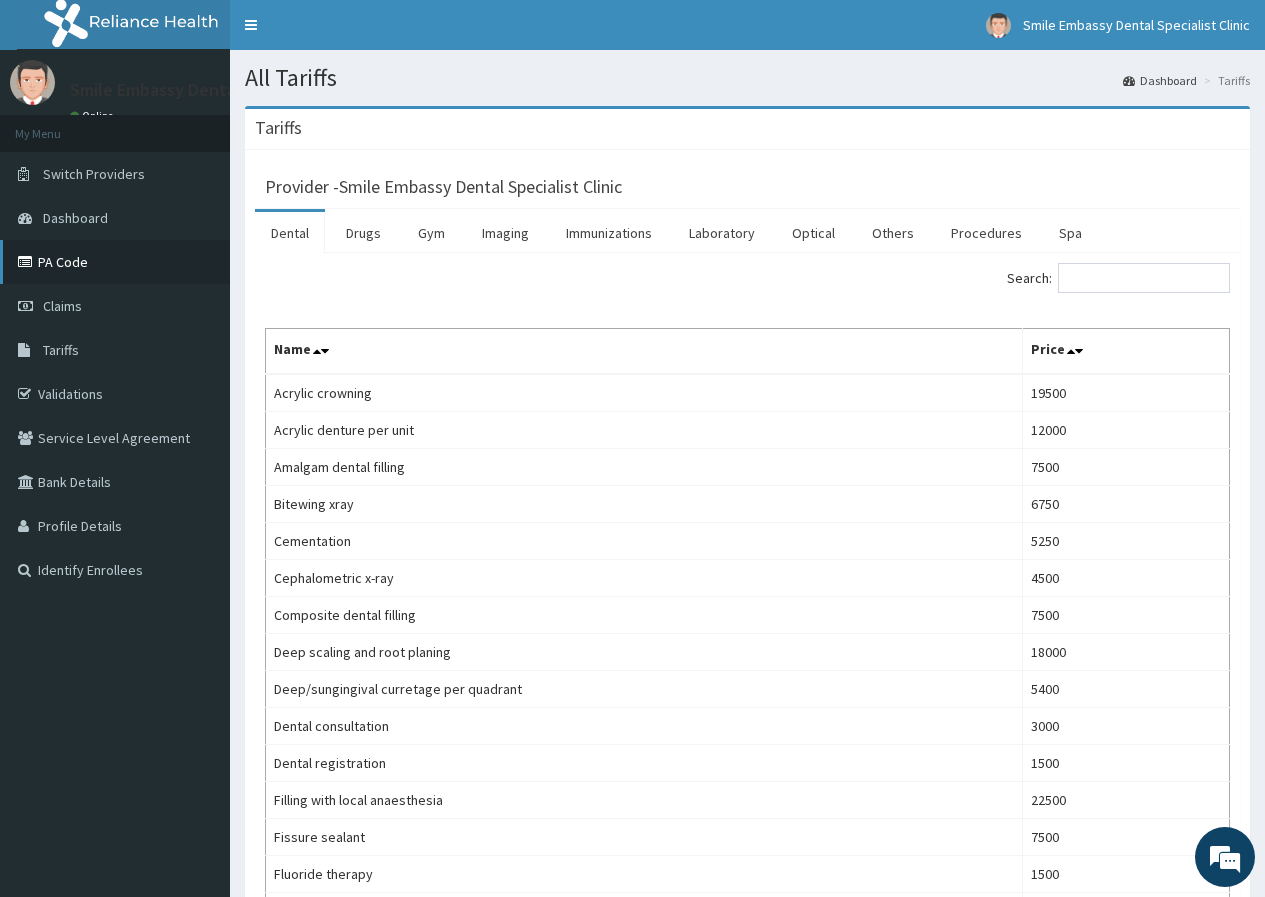 click on "PA Code" at bounding box center (115, 262) 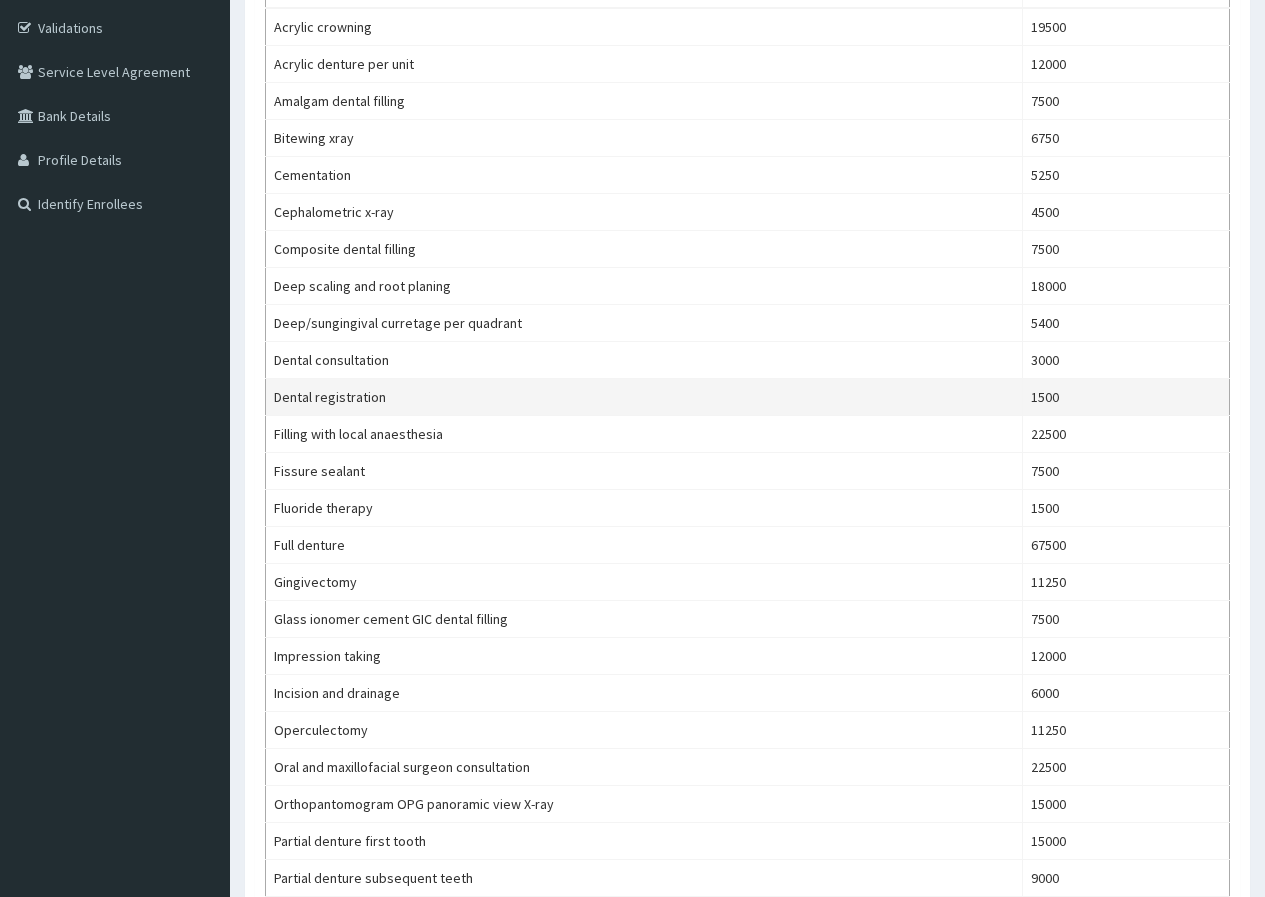 scroll, scrollTop: 400, scrollLeft: 0, axis: vertical 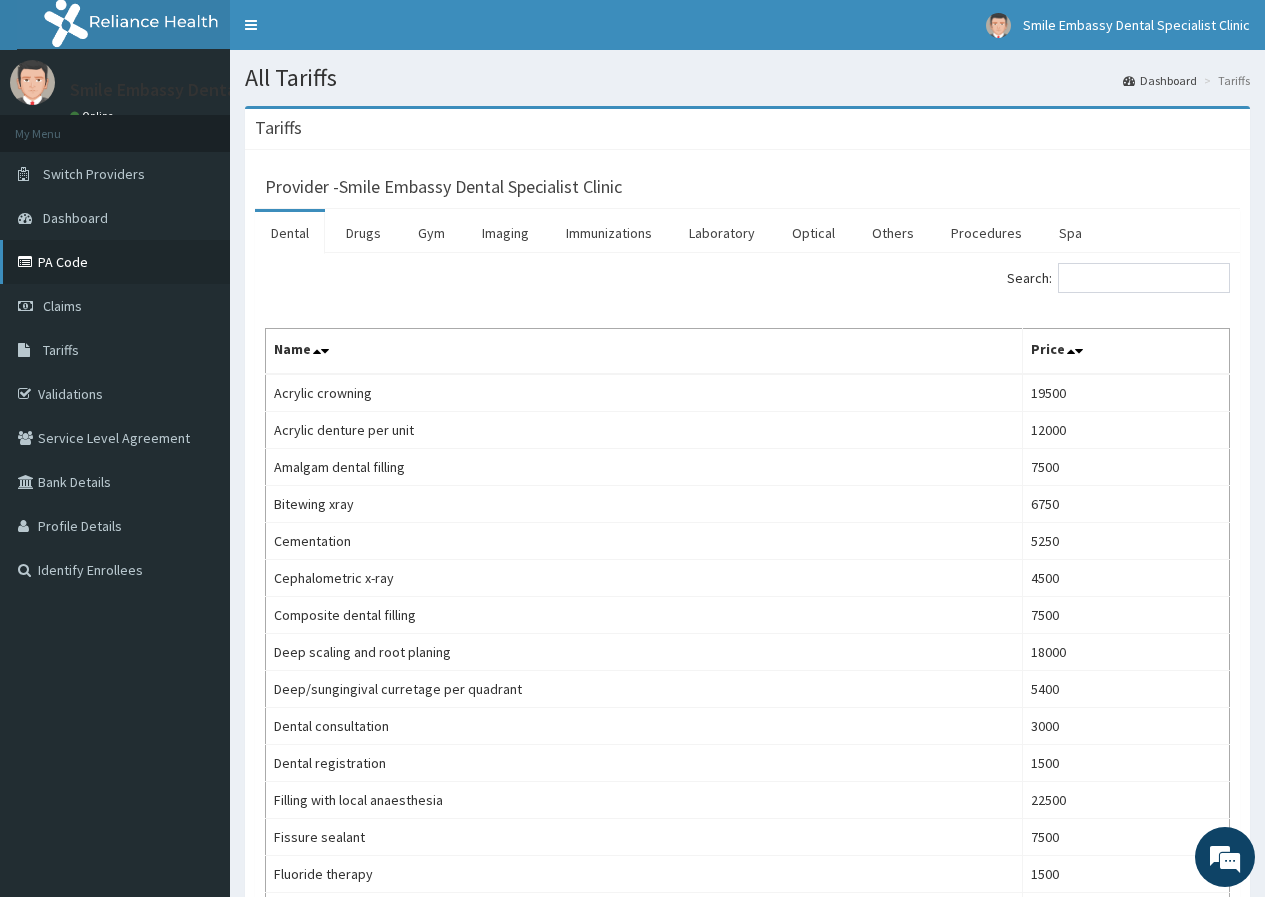click on "PA Code" at bounding box center [115, 262] 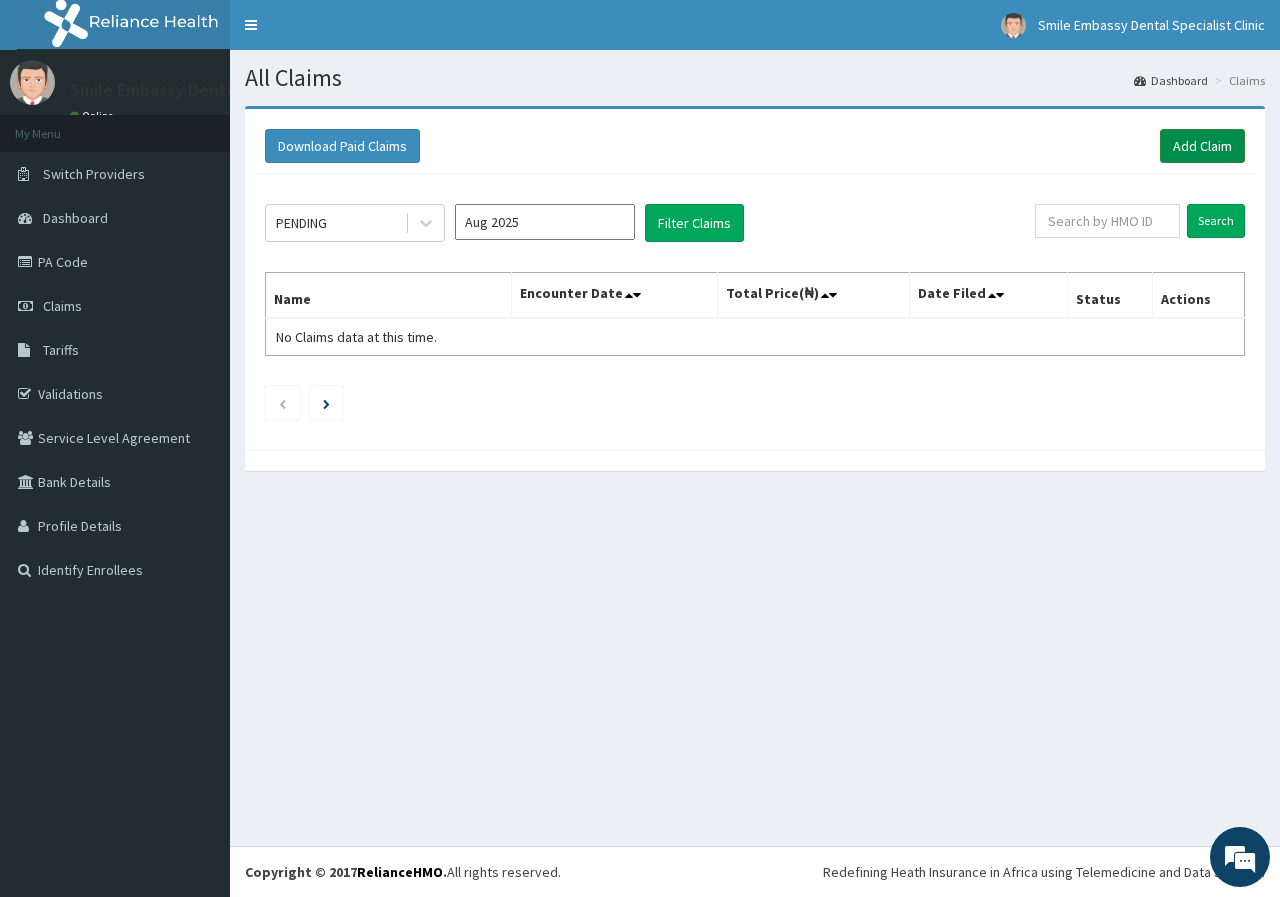 scroll, scrollTop: 0, scrollLeft: 0, axis: both 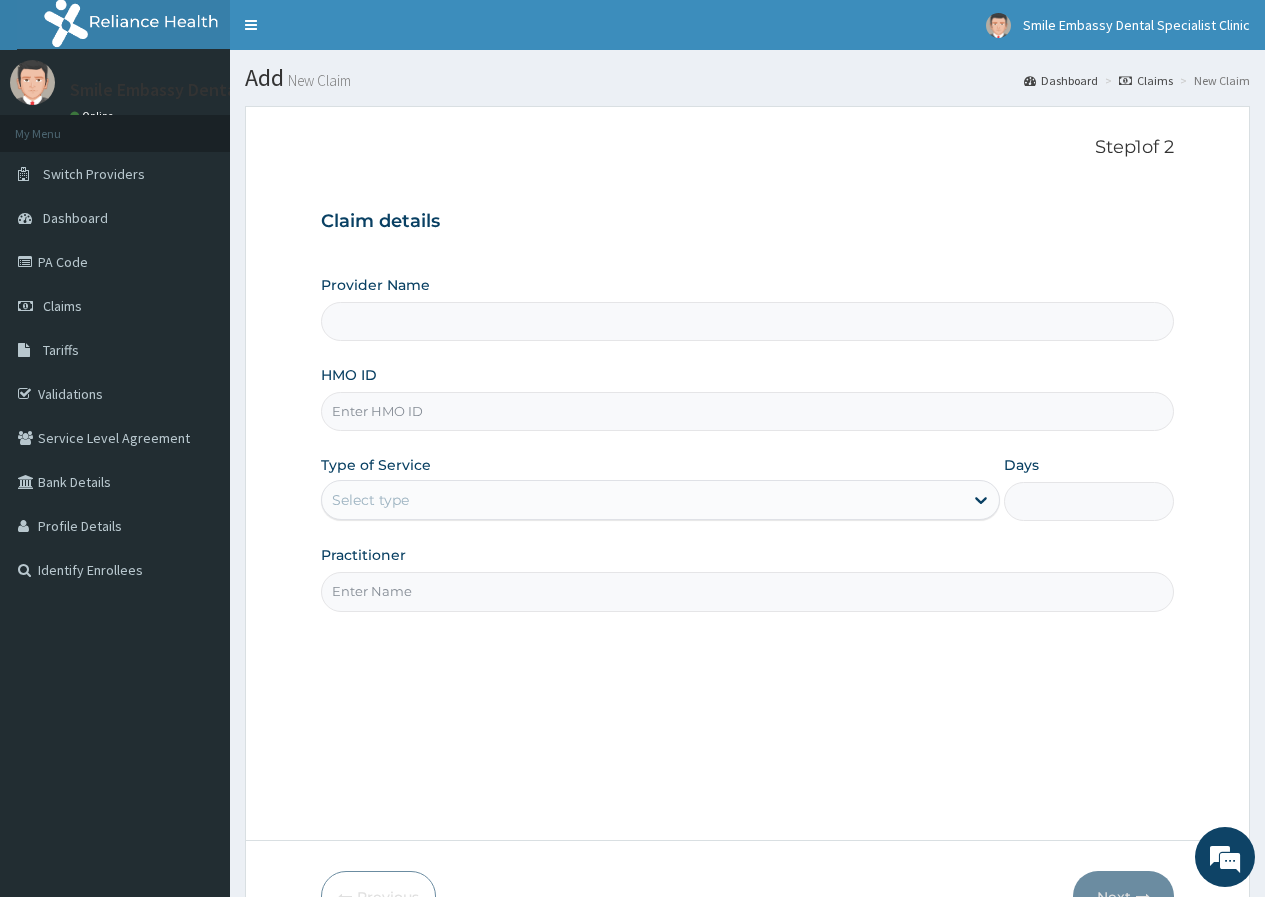 click on "HMO ID" at bounding box center [747, 411] 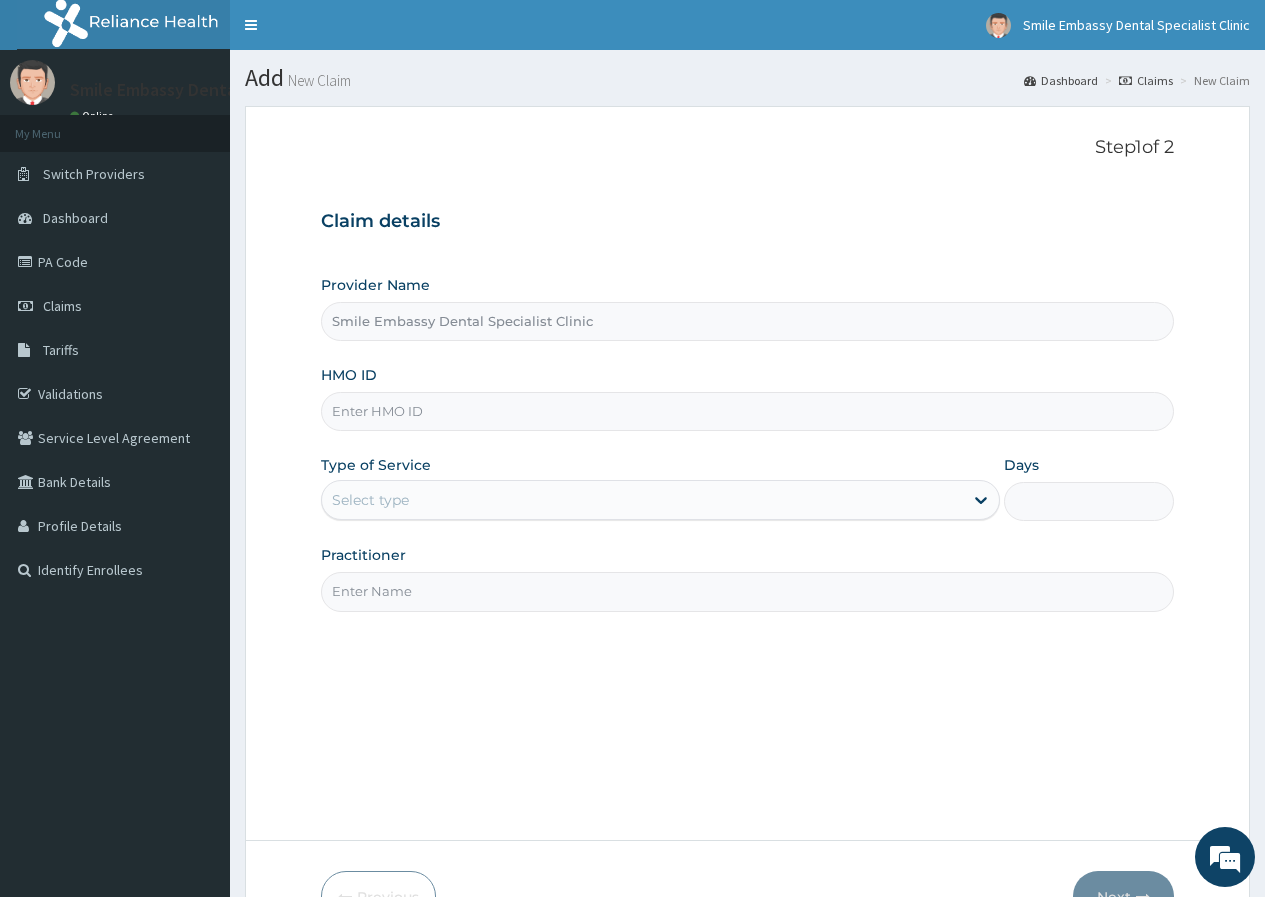 scroll, scrollTop: 0, scrollLeft: 0, axis: both 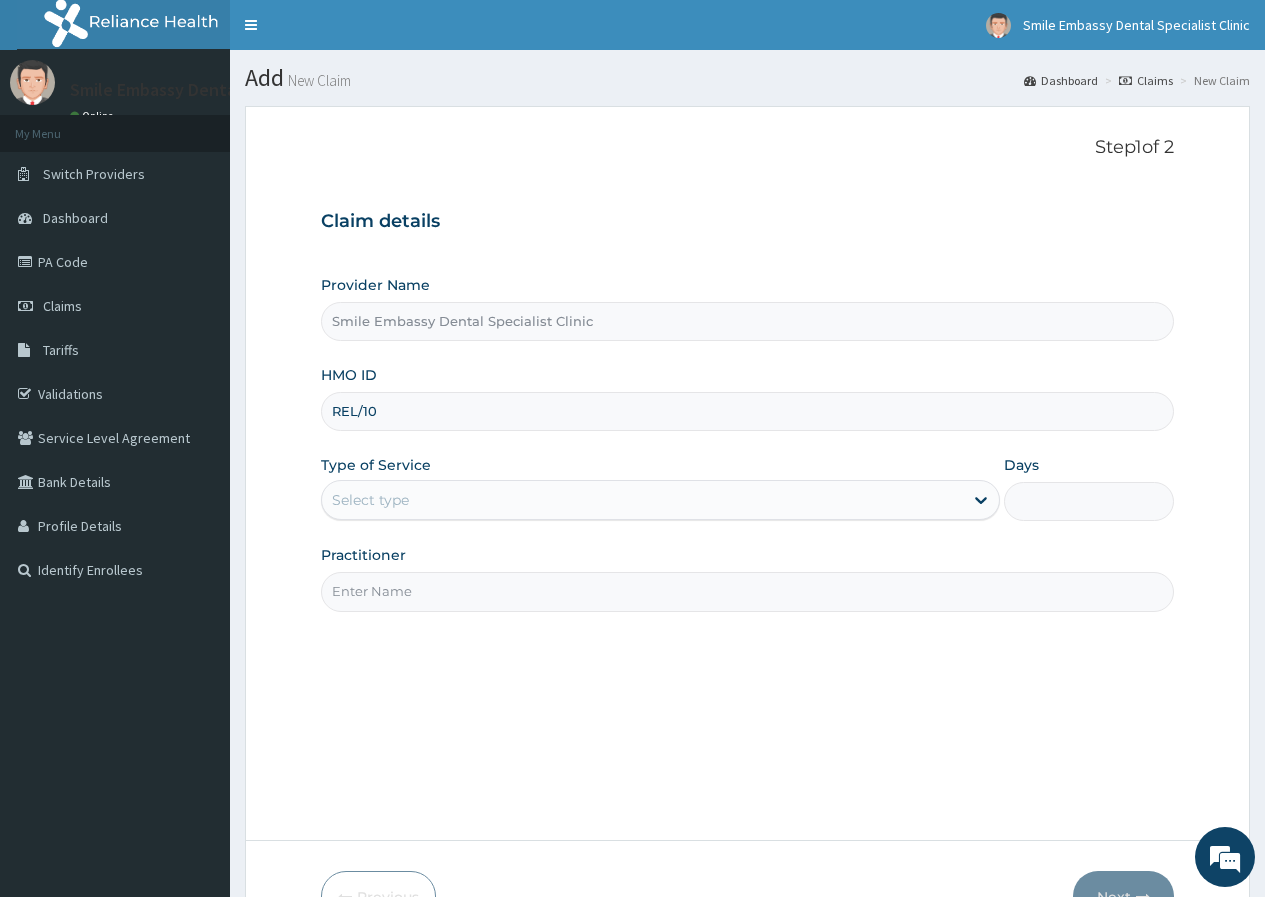 type on "REL/10253/A" 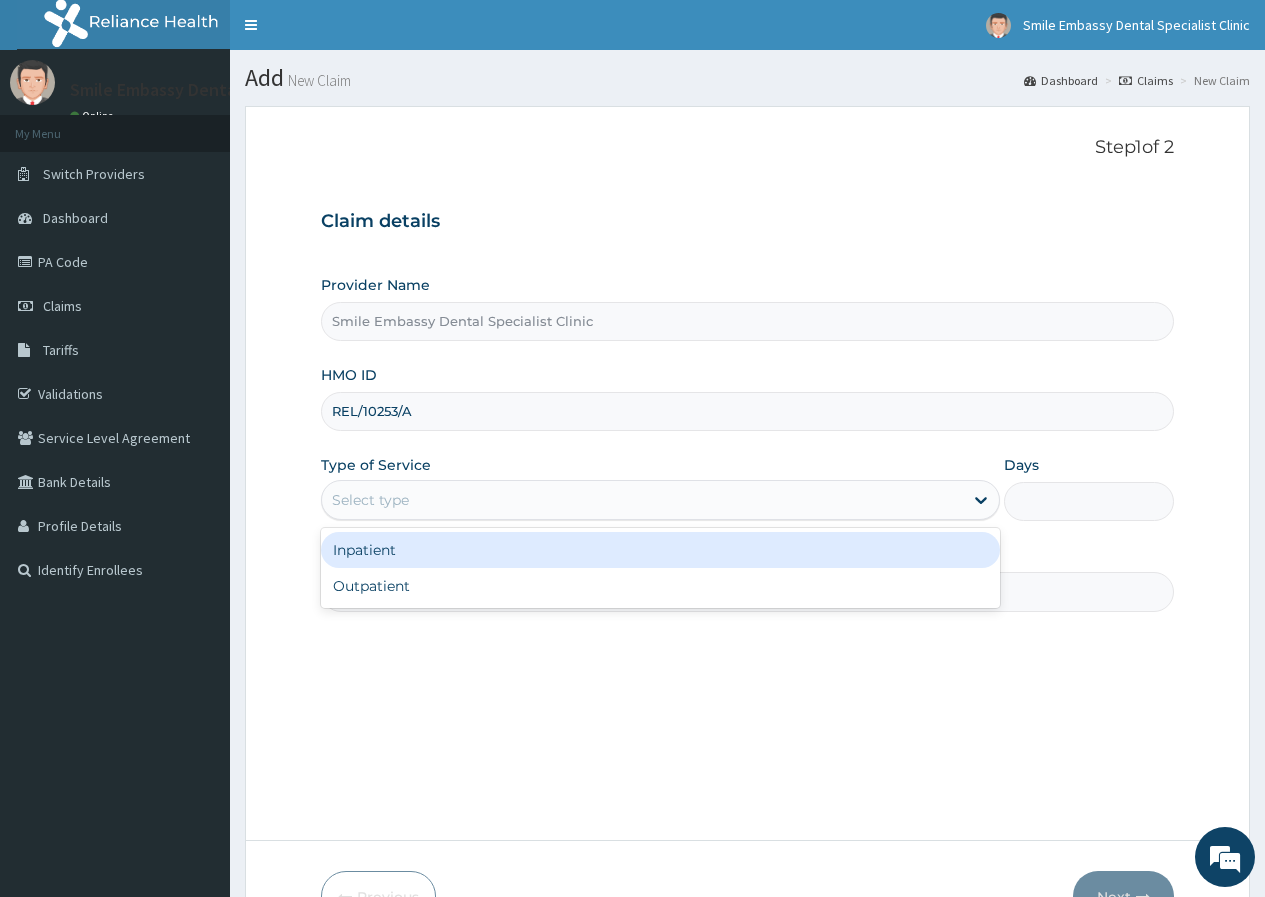 click on "Select type" at bounding box center [642, 500] 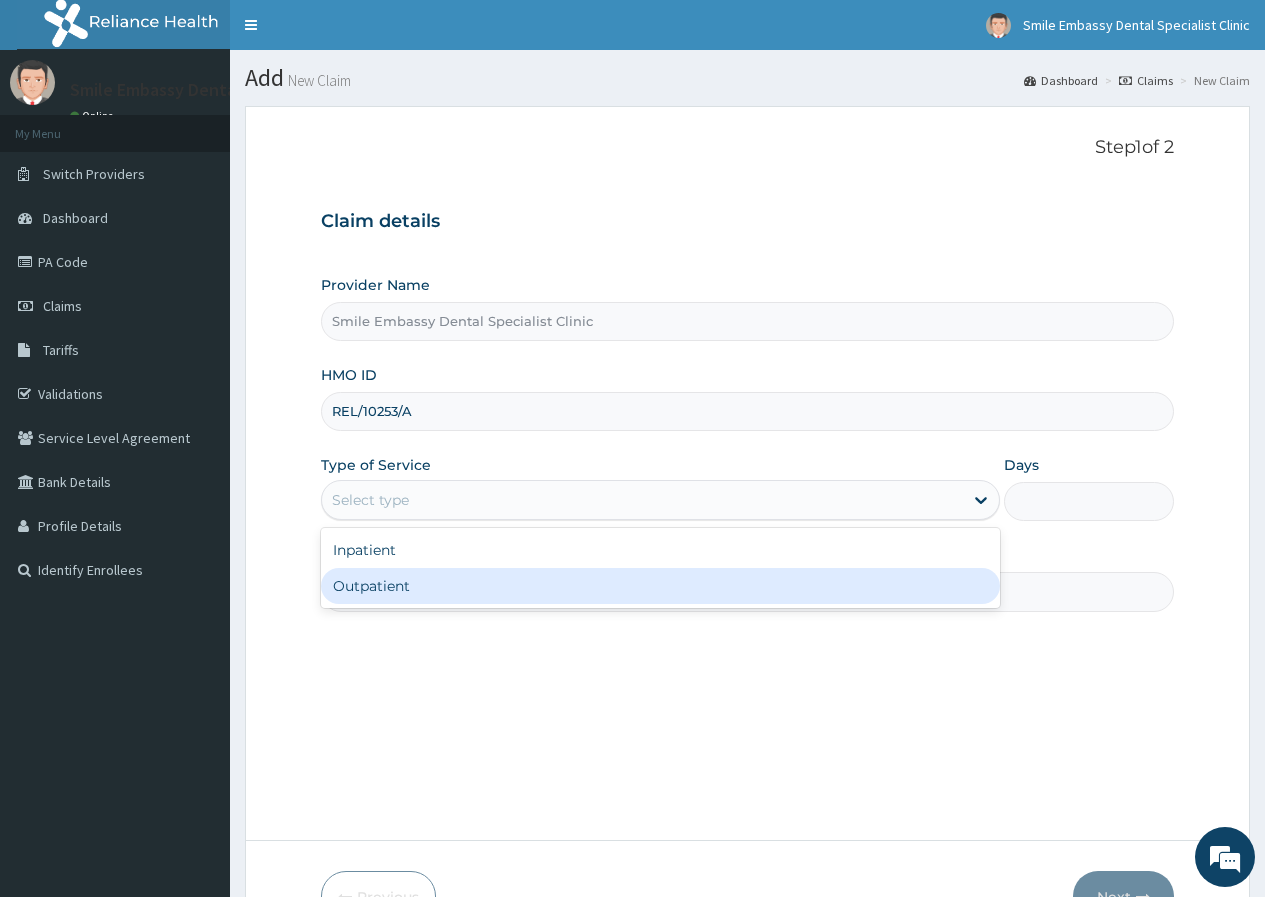 click on "Outpatient" at bounding box center [660, 586] 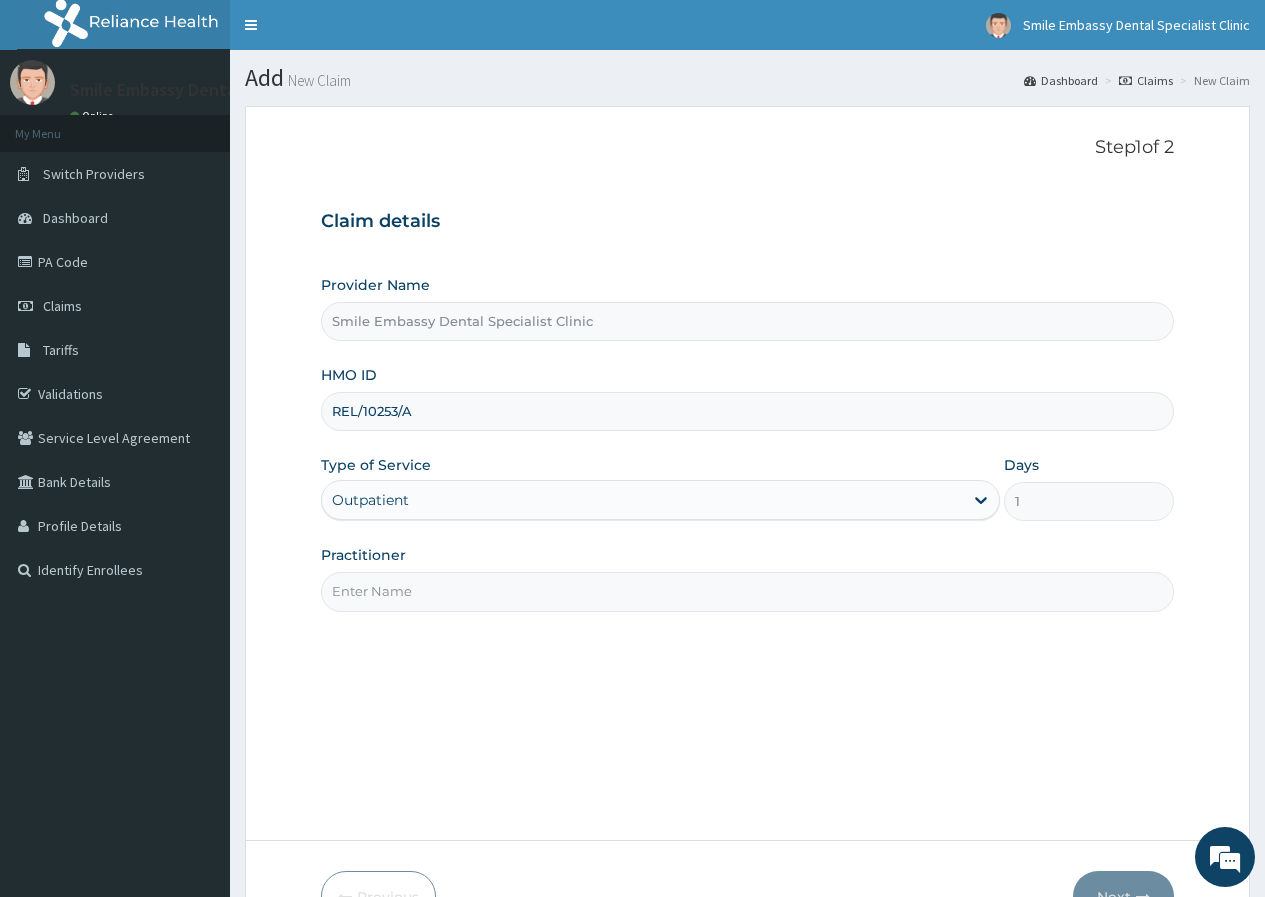 click on "Practitioner" at bounding box center [747, 591] 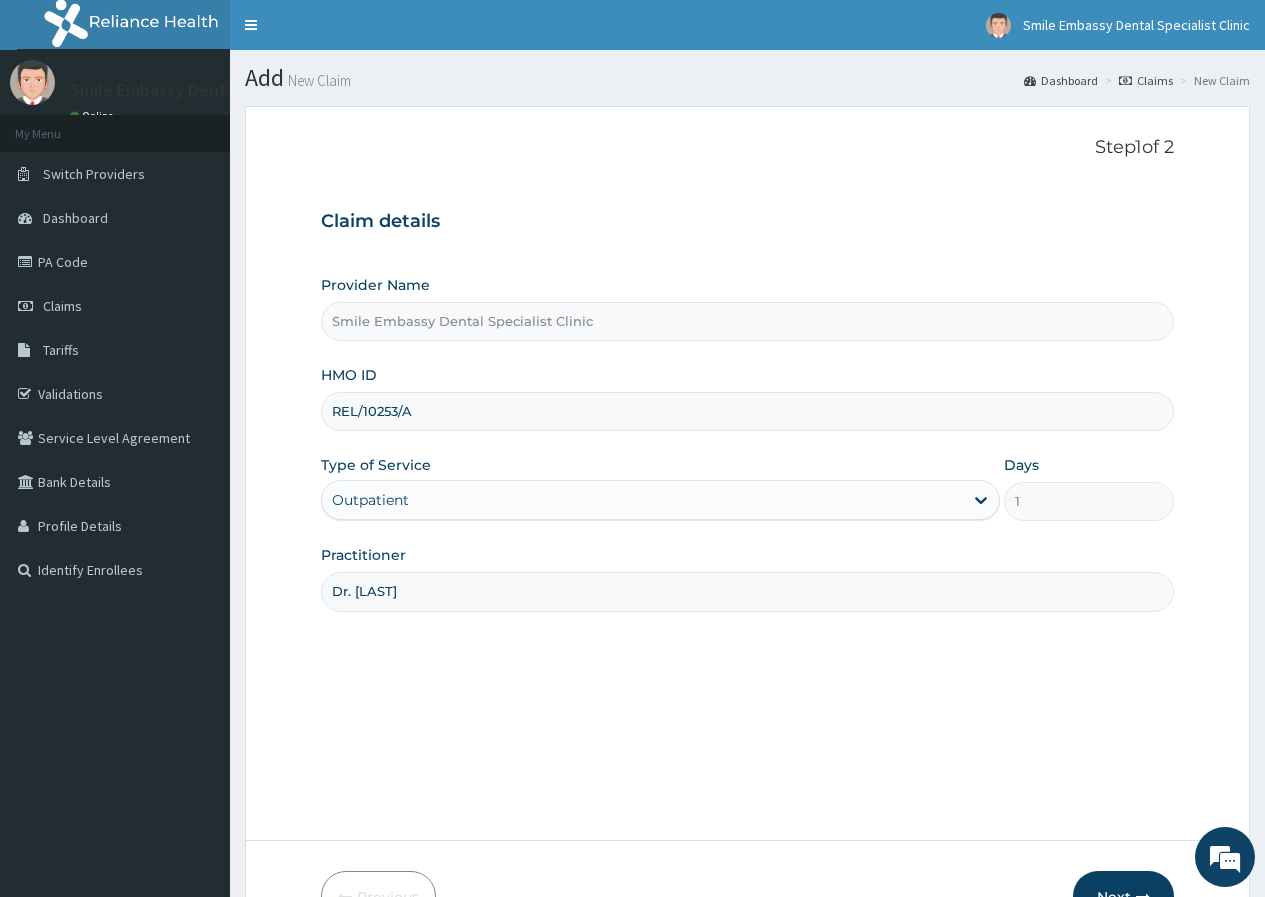 click on "Next" at bounding box center [1123, 897] 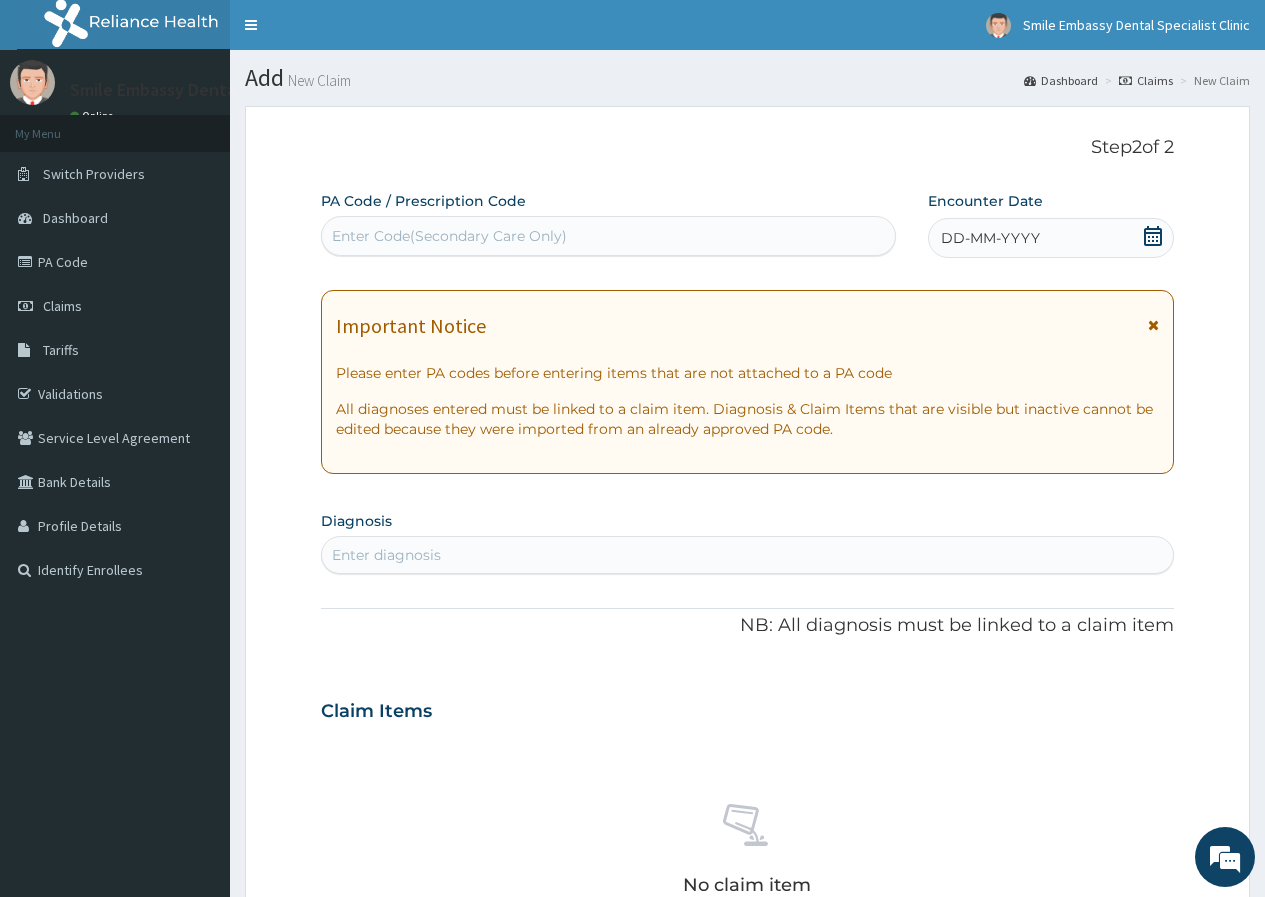drag, startPoint x: 361, startPoint y: 240, endPoint x: 338, endPoint y: 230, distance: 25.079872 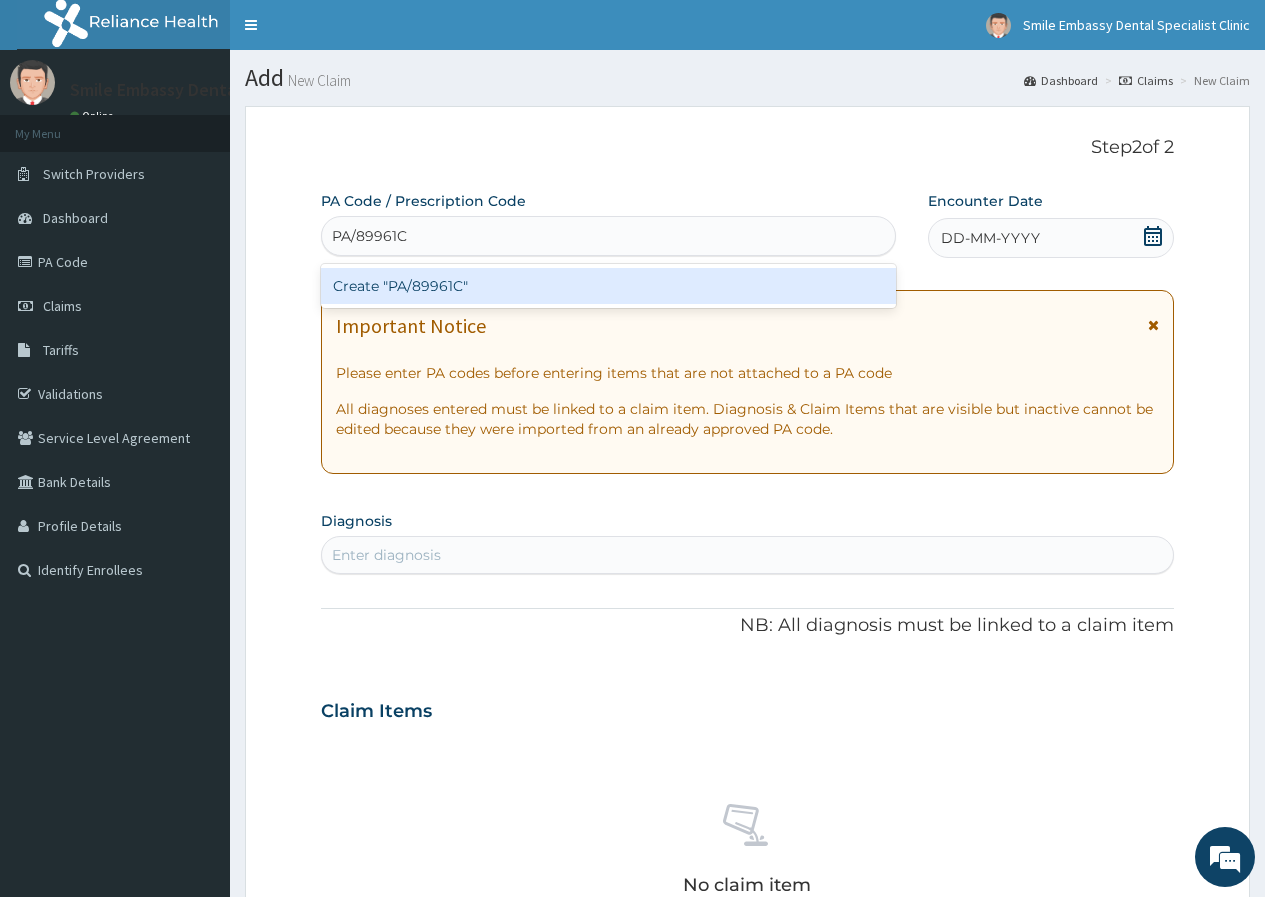 click on "Create "PA/89961C"" at bounding box center (608, 286) 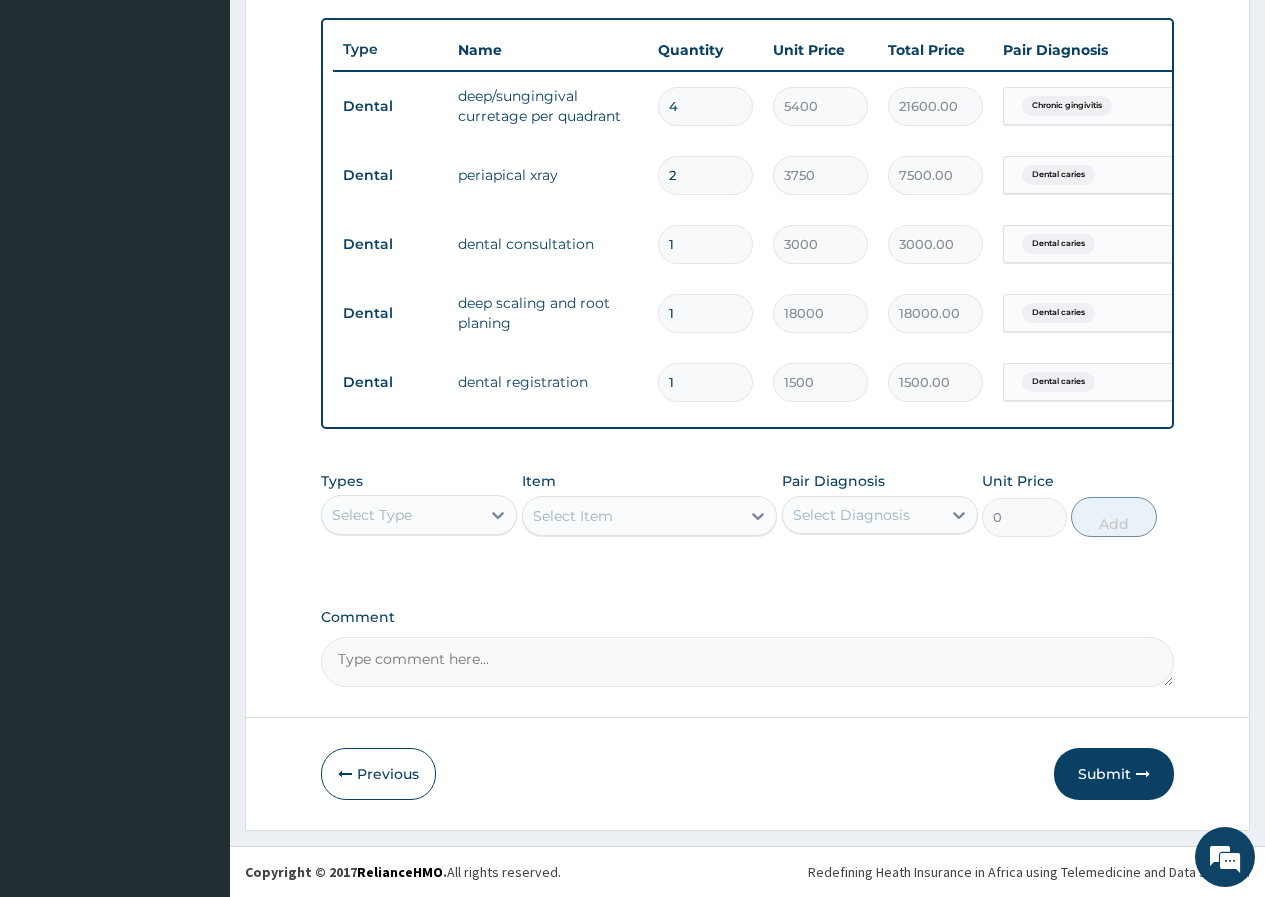 scroll, scrollTop: 741, scrollLeft: 0, axis: vertical 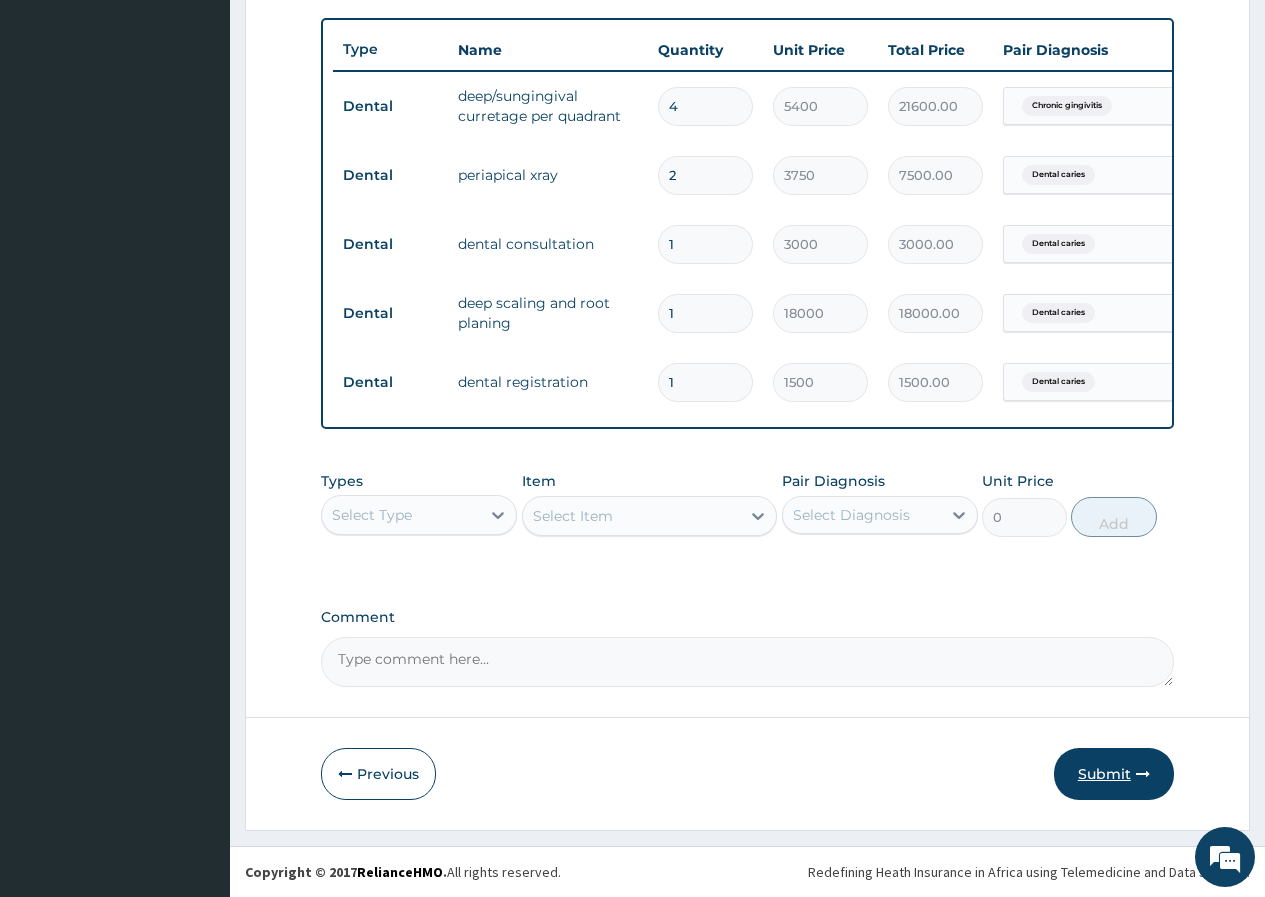 click on "Submit" at bounding box center (1114, 774) 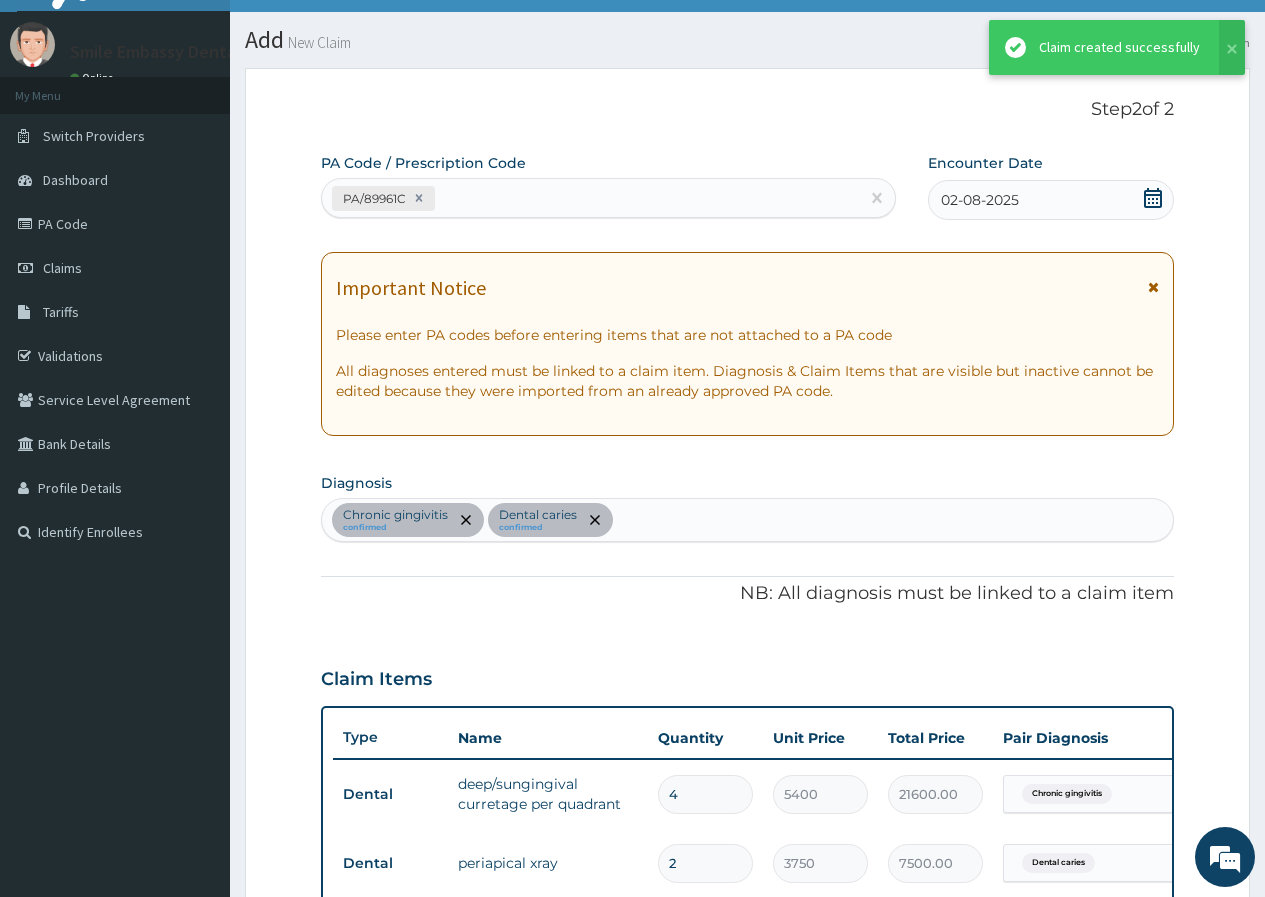 scroll, scrollTop: 741, scrollLeft: 0, axis: vertical 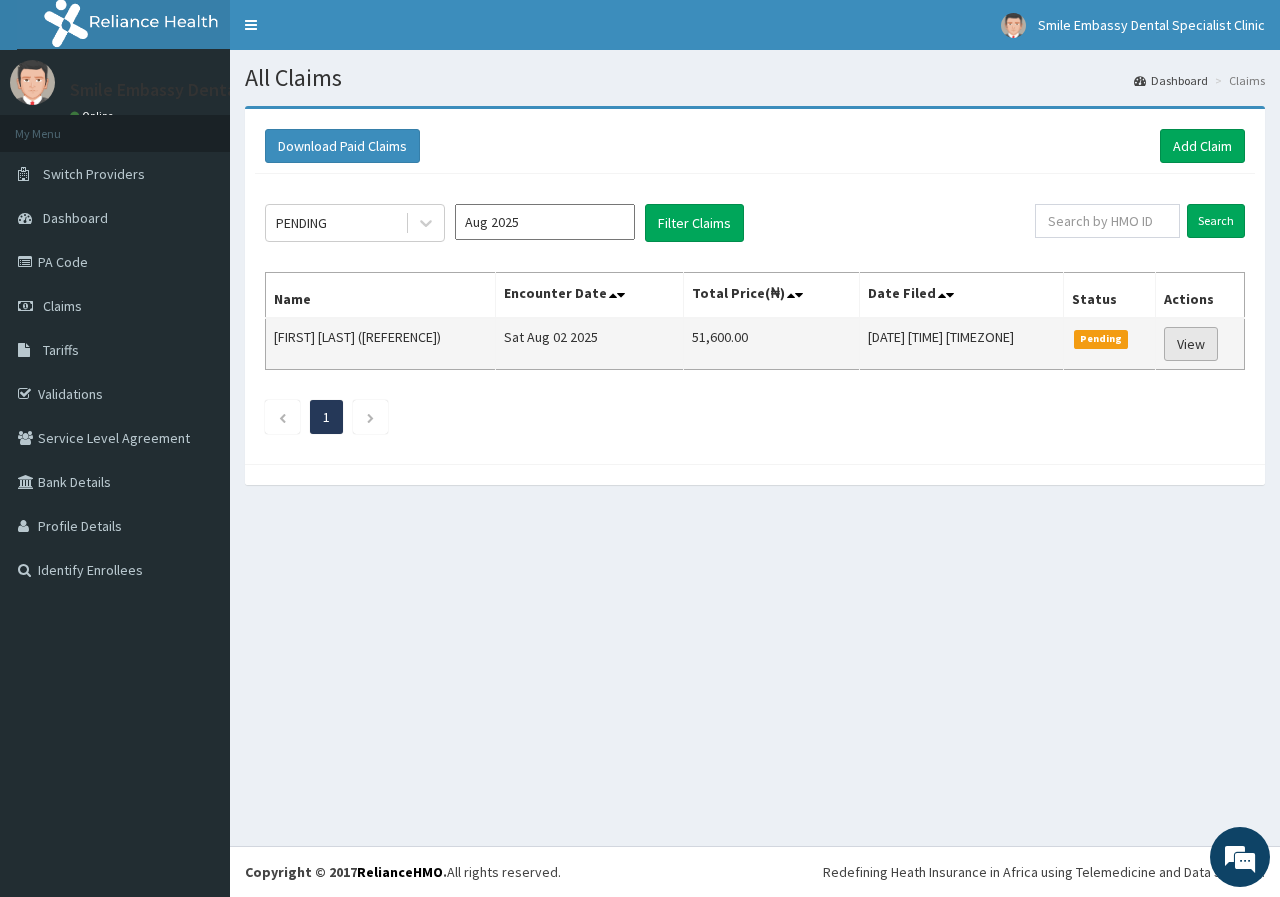 click on "View" at bounding box center (1191, 344) 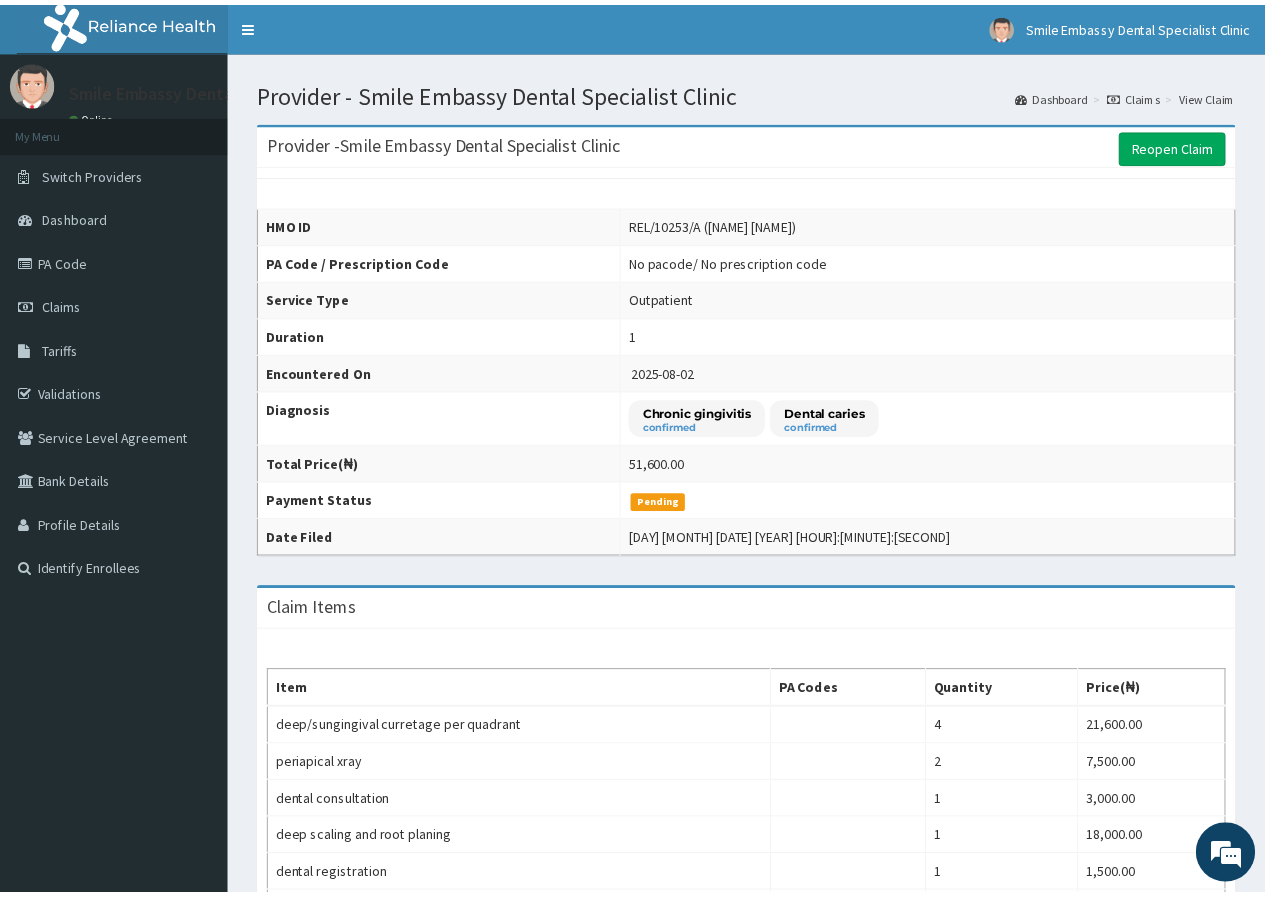 scroll, scrollTop: 0, scrollLeft: 0, axis: both 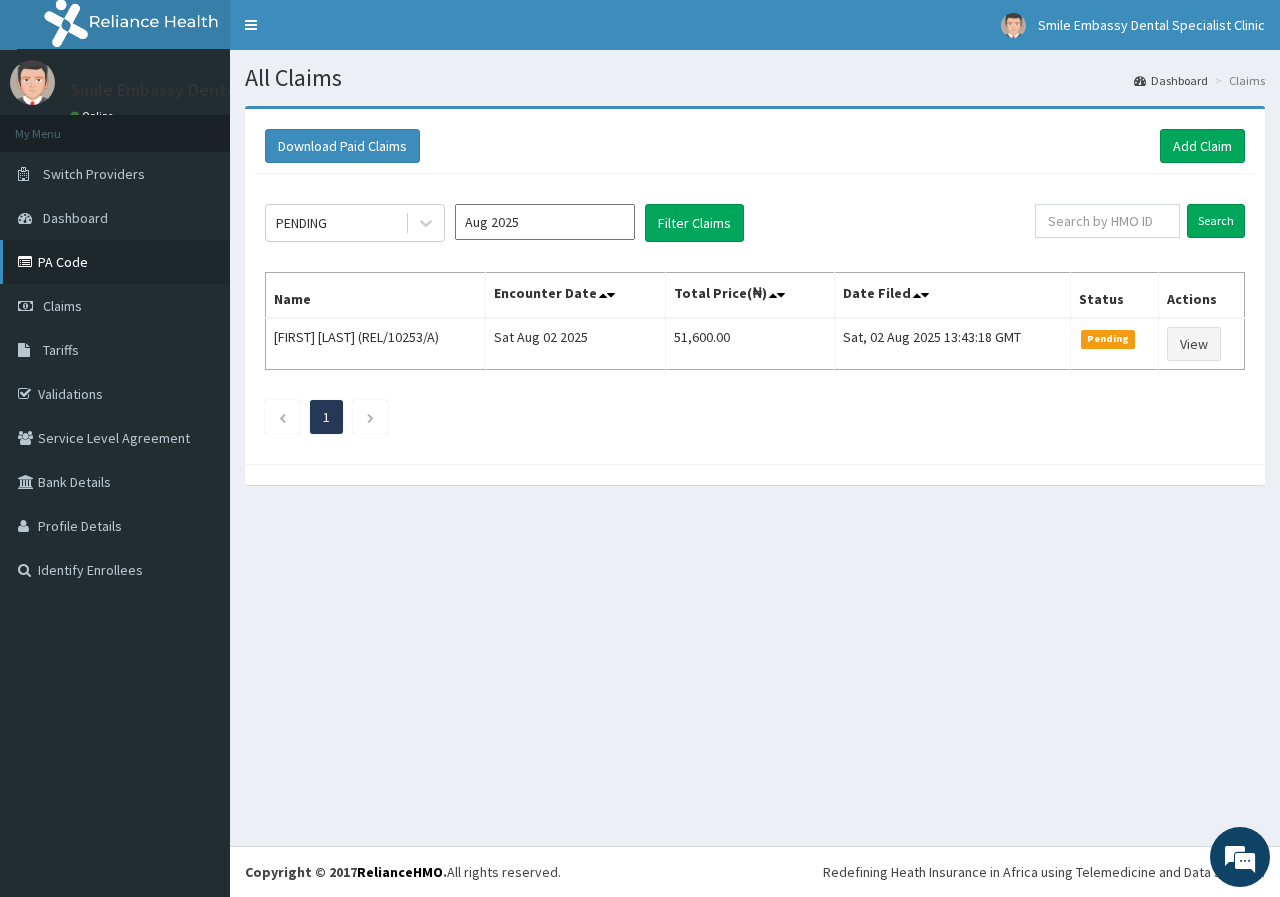 click on "PA Code" at bounding box center (115, 262) 